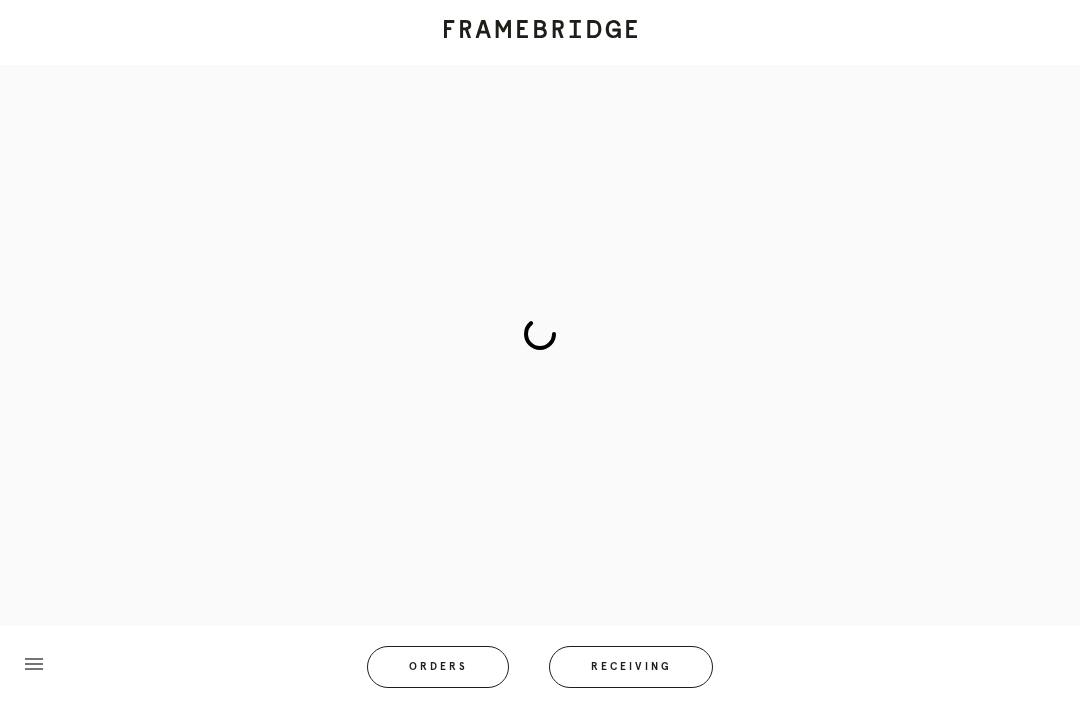 scroll, scrollTop: 83, scrollLeft: 0, axis: vertical 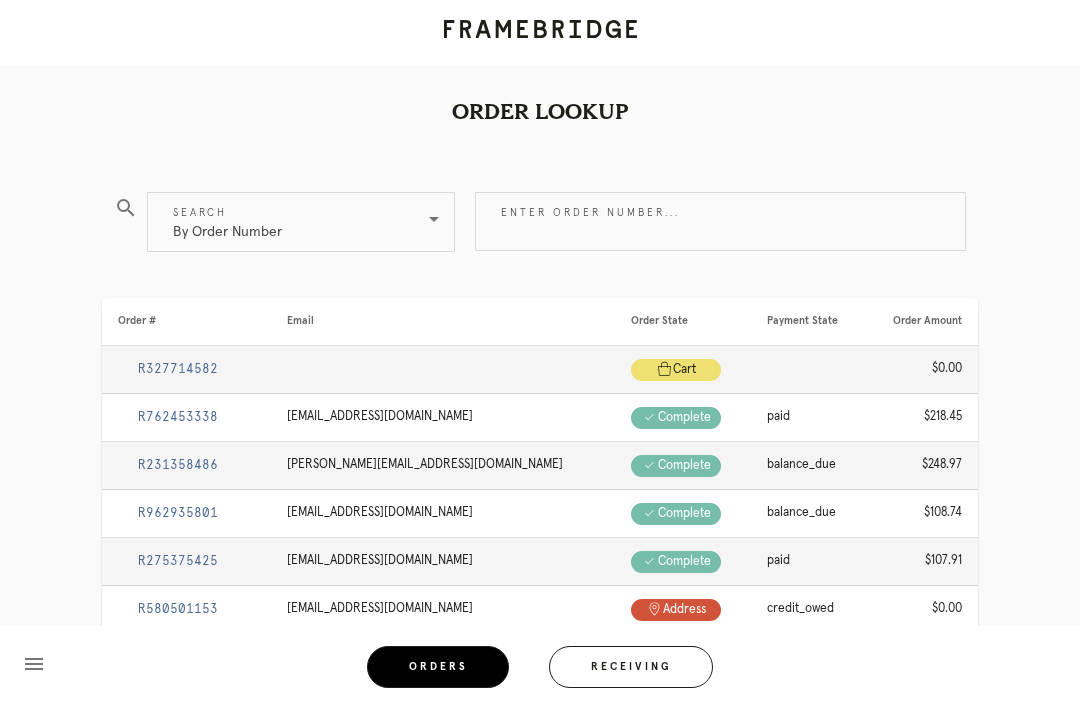 click on "Receiving" at bounding box center (631, 667) 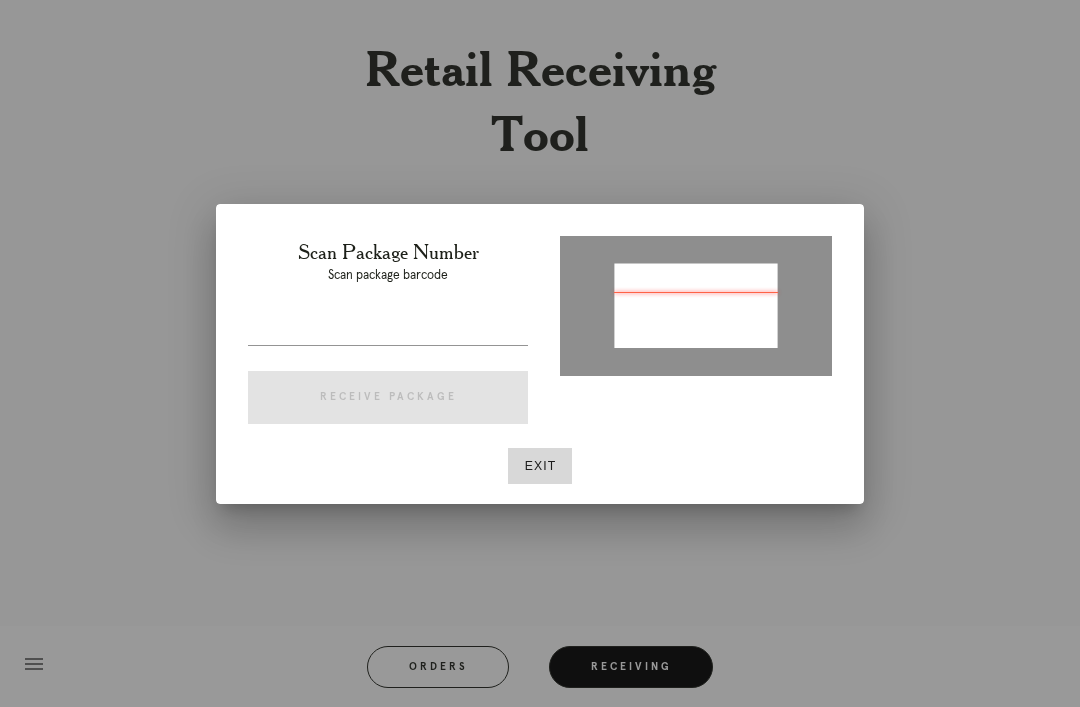 click on "Exit" at bounding box center (540, 466) 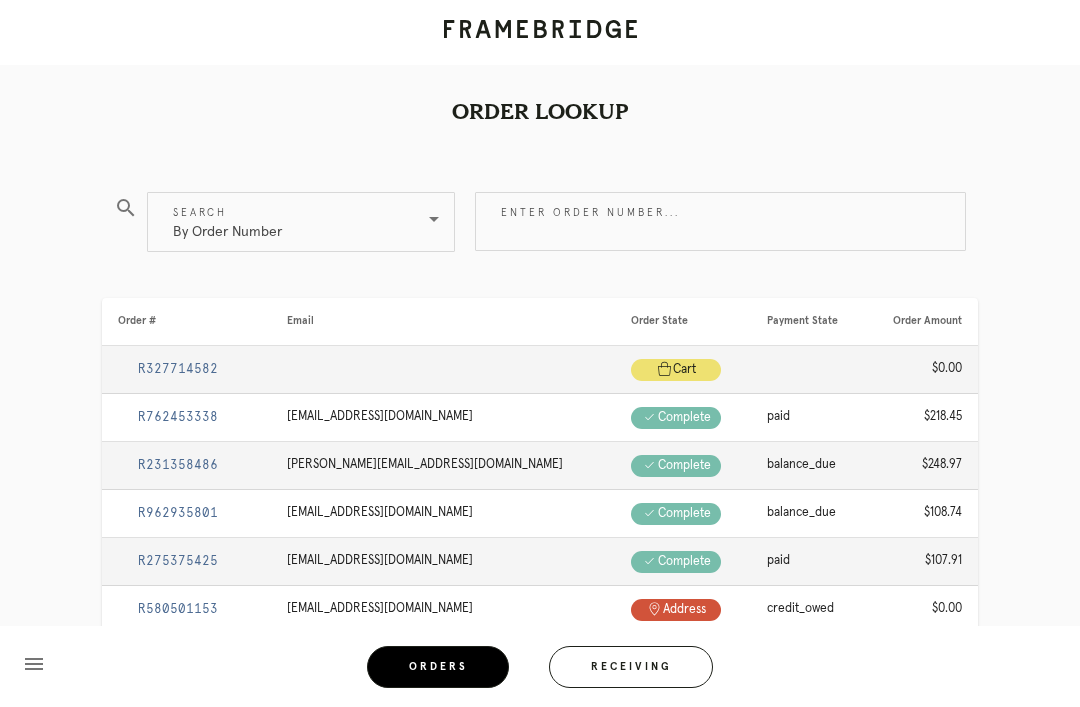 click on "Enter order number..." at bounding box center [720, 221] 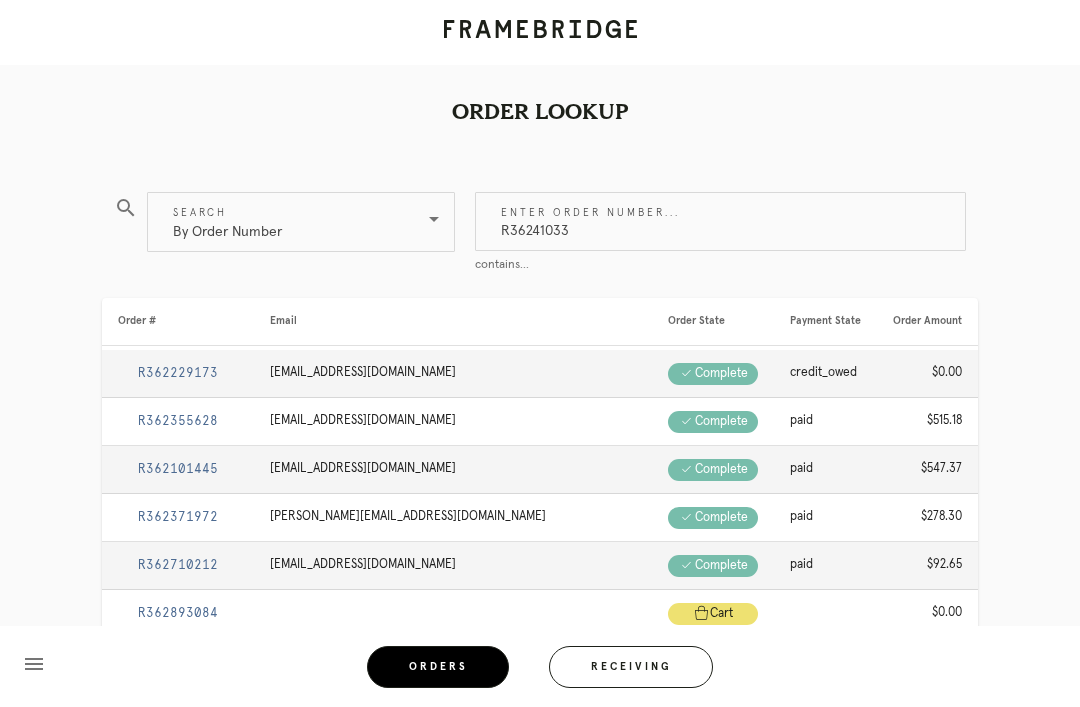 type on "R36241033" 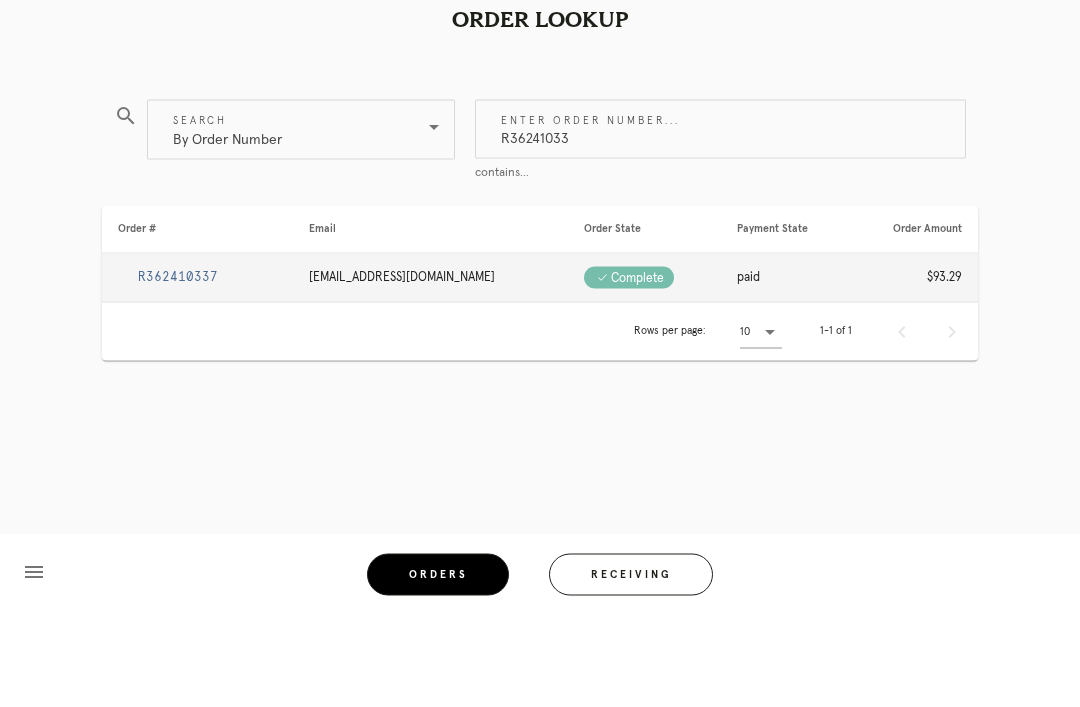 click on "R362410337" at bounding box center (178, 369) 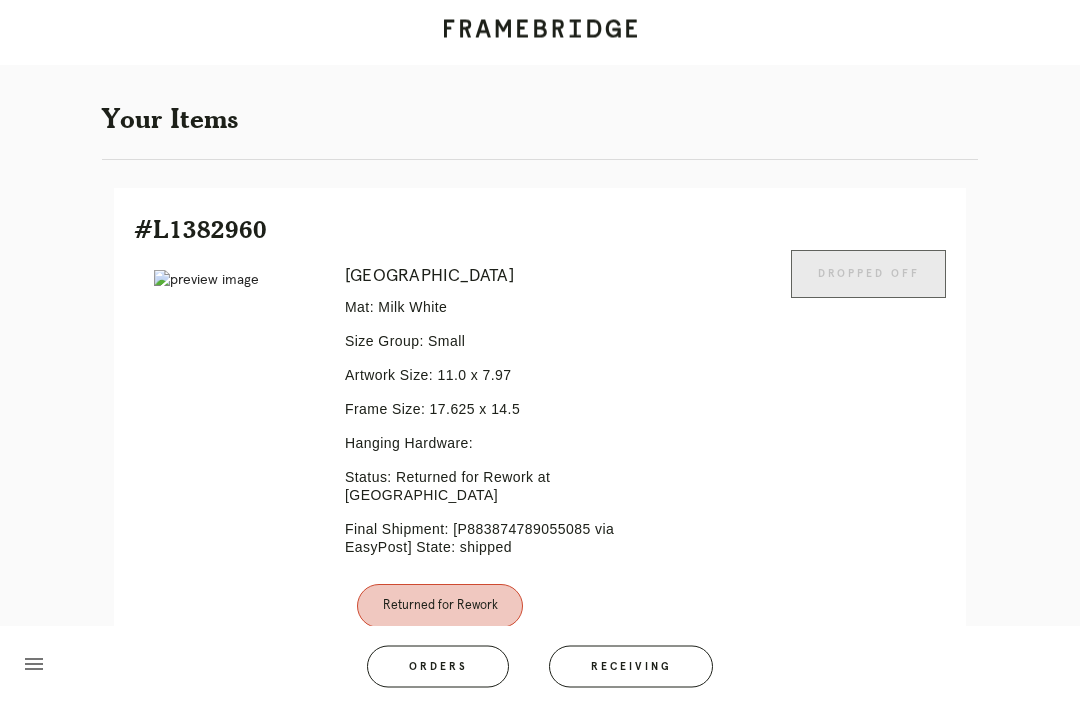 scroll, scrollTop: 446, scrollLeft: 0, axis: vertical 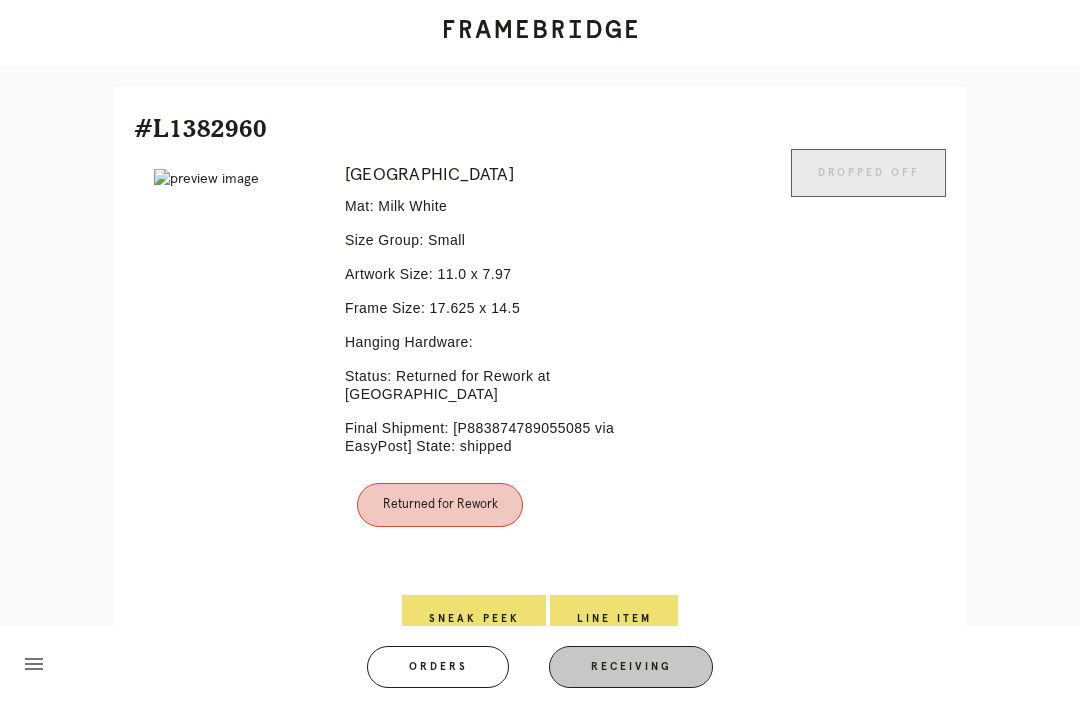 click on "Receiving" at bounding box center [631, 667] 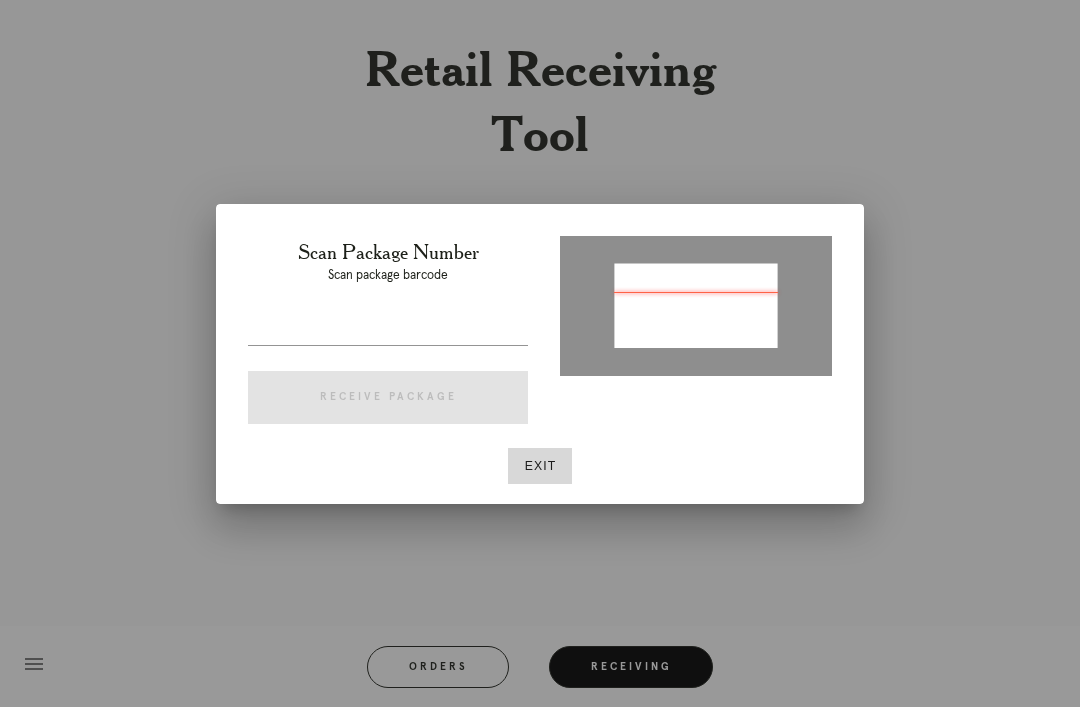 click on "Exit" at bounding box center [540, 466] 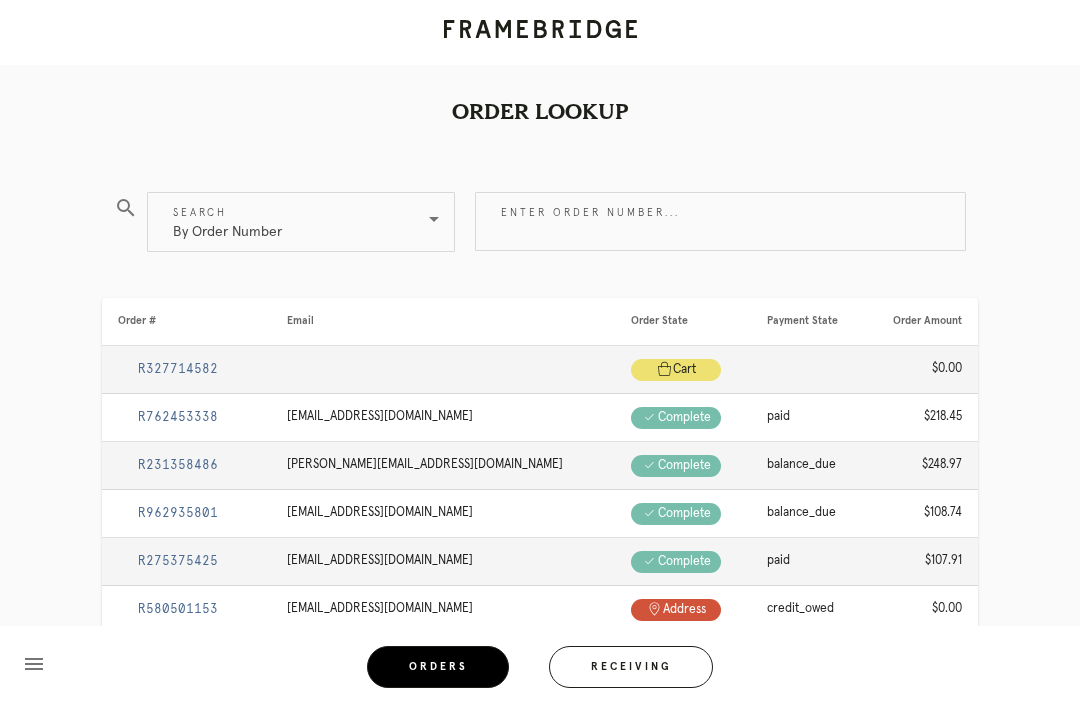 click on "Enter order number..." at bounding box center (720, 221) 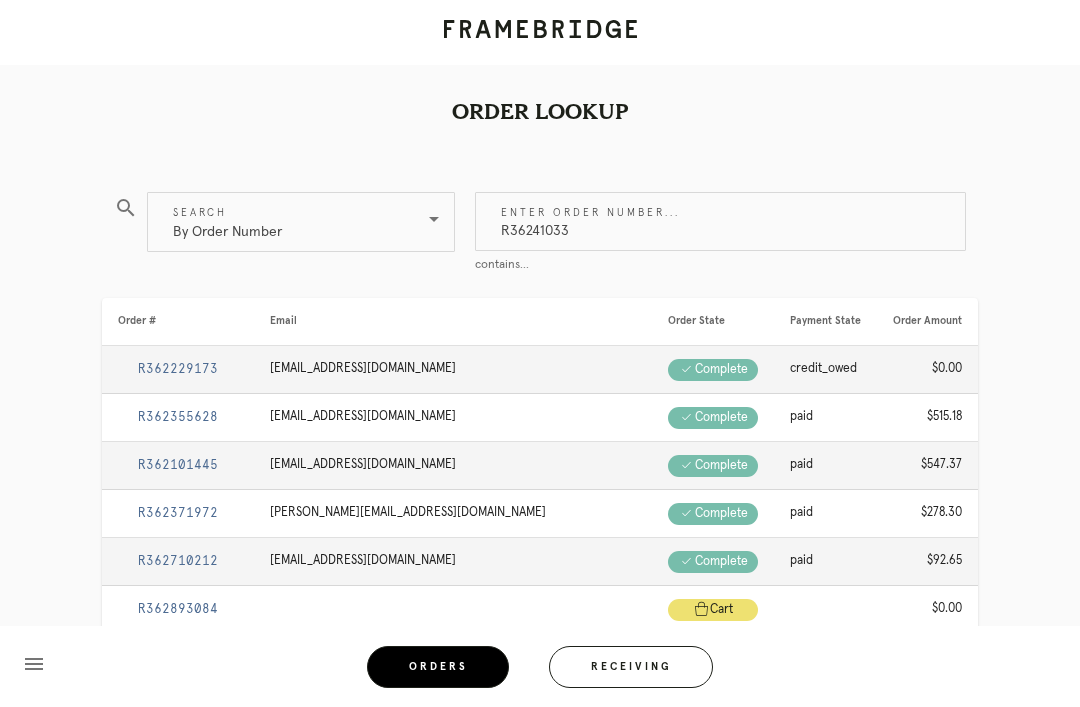 type on "R36241033" 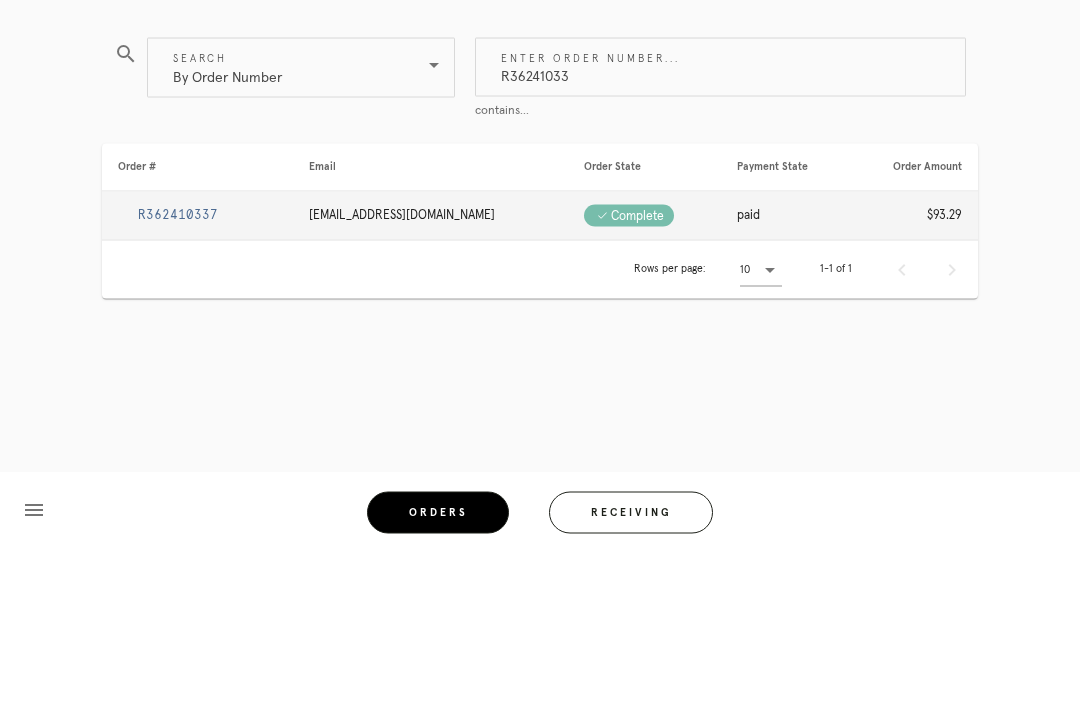 click on "R362410337" at bounding box center [178, 369] 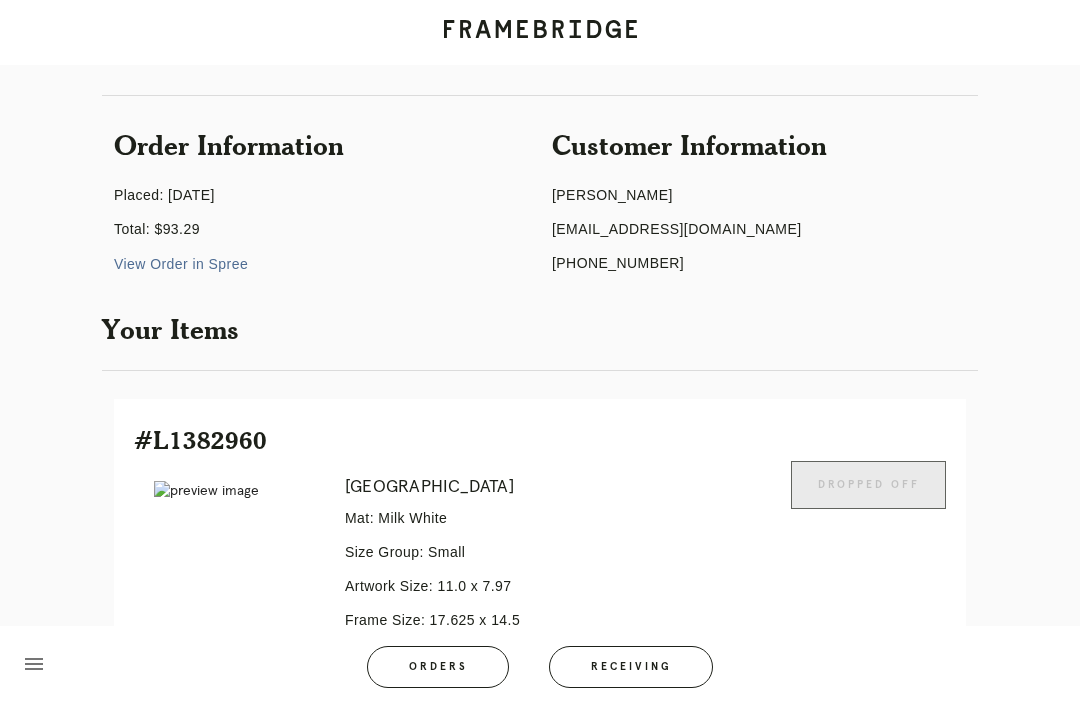 scroll, scrollTop: 0, scrollLeft: 0, axis: both 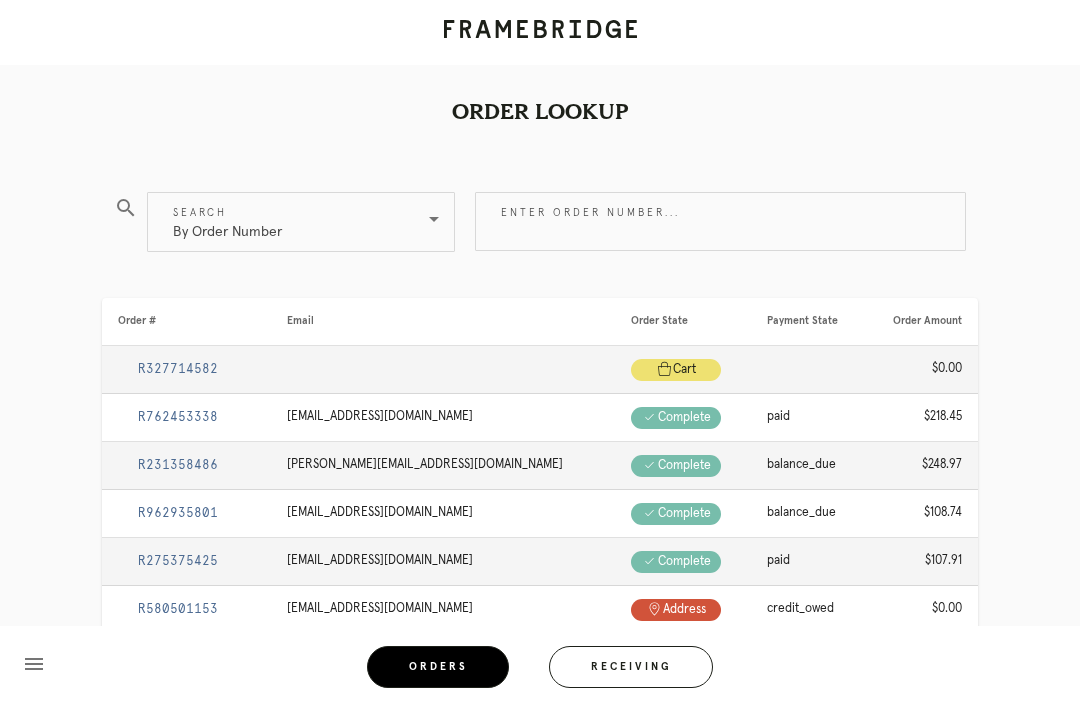 click on "Receiving" at bounding box center (631, 667) 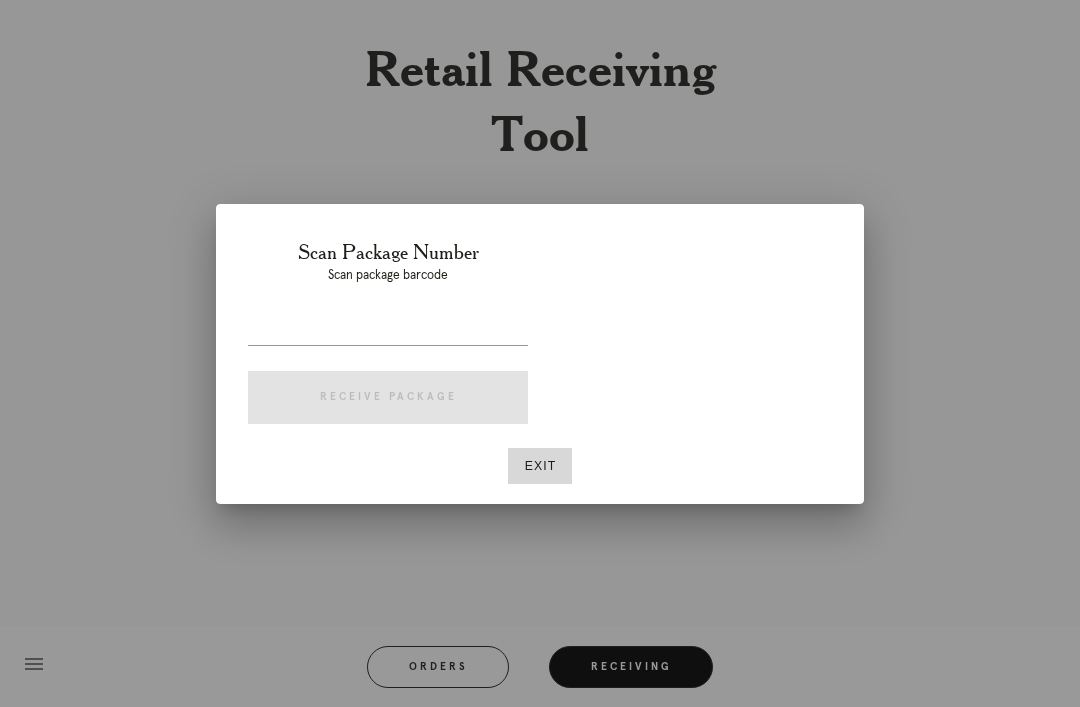click at bounding box center [388, 329] 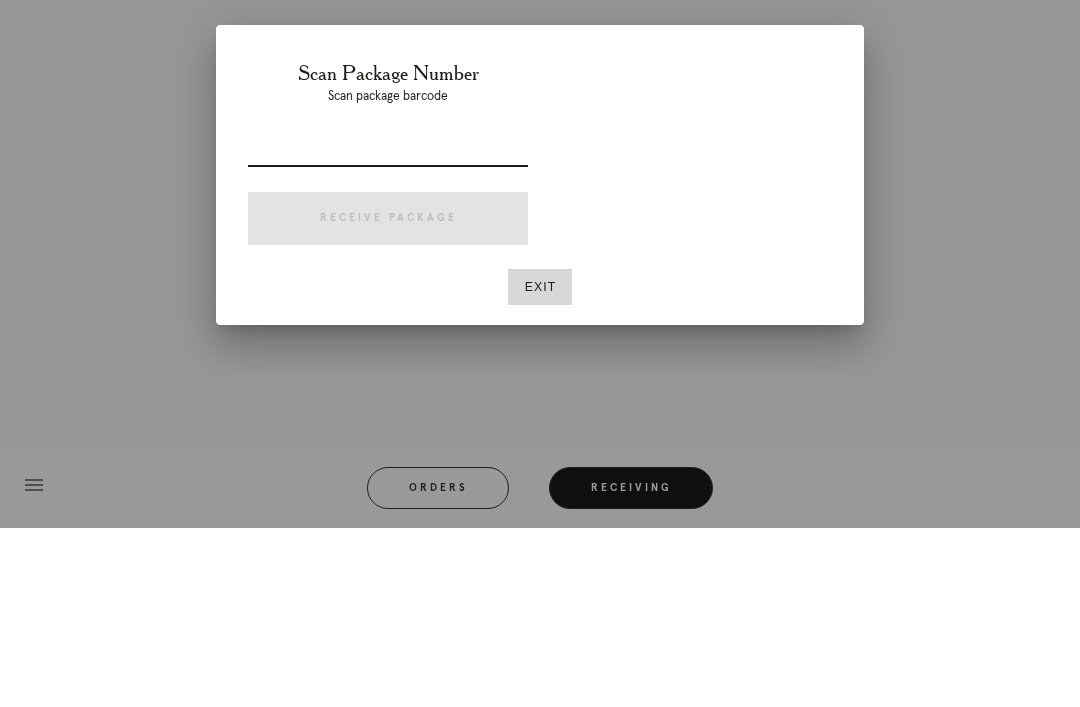 click at bounding box center [388, 329] 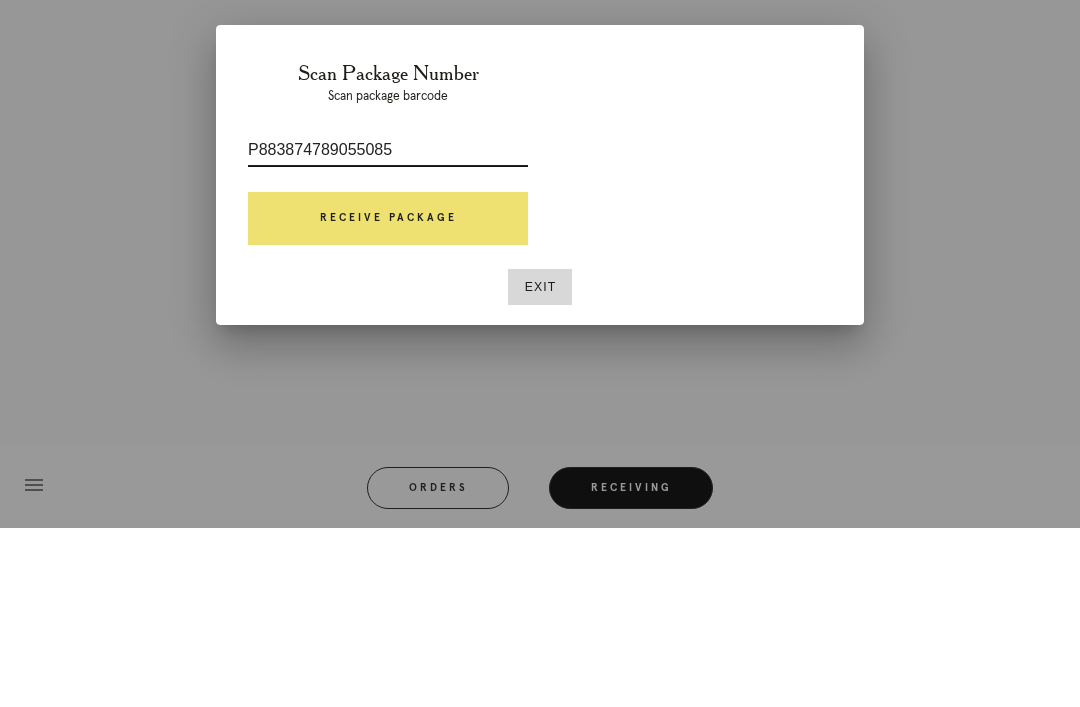type on "P883874789055085" 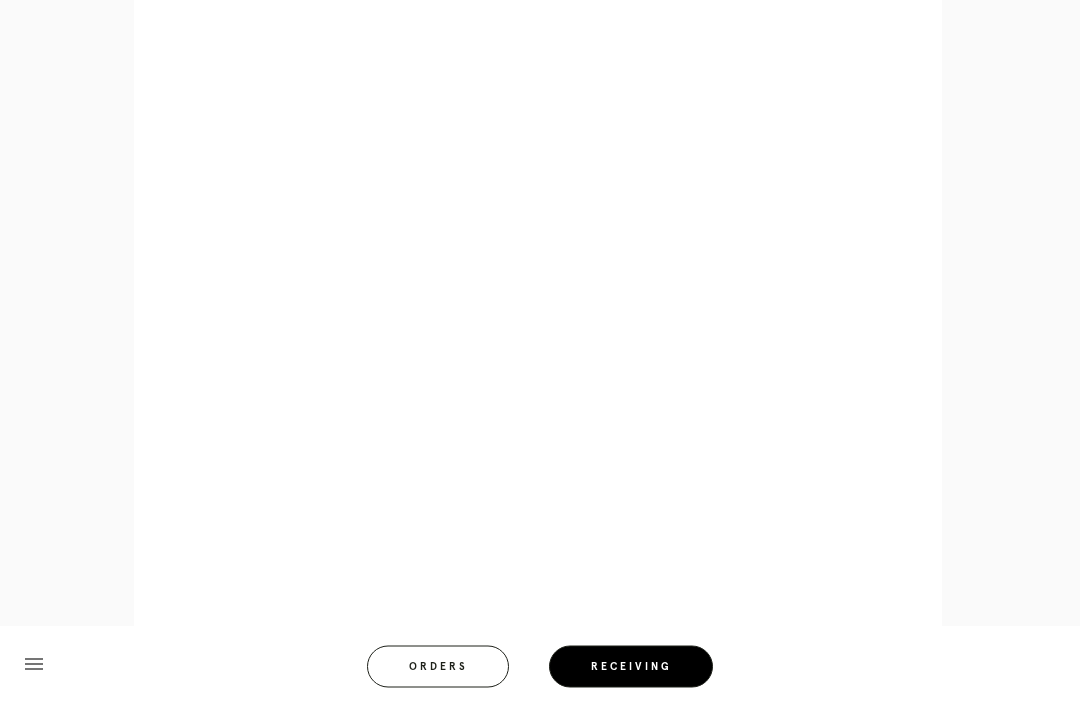 scroll, scrollTop: 1084, scrollLeft: 0, axis: vertical 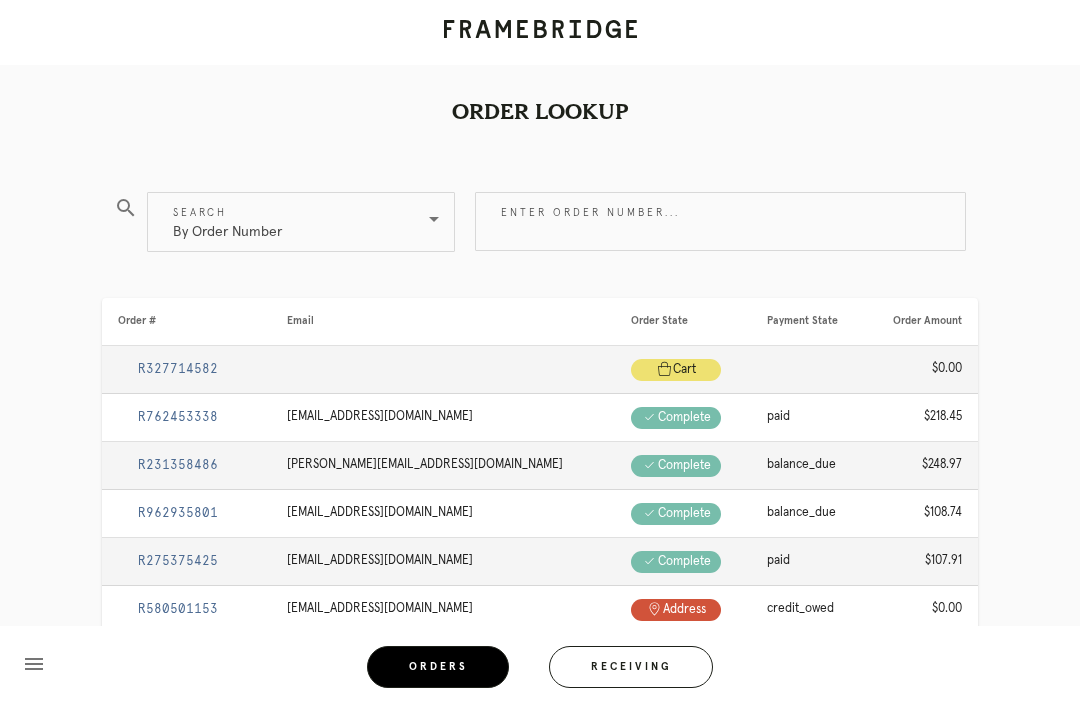 click on "Receiving" at bounding box center [631, 667] 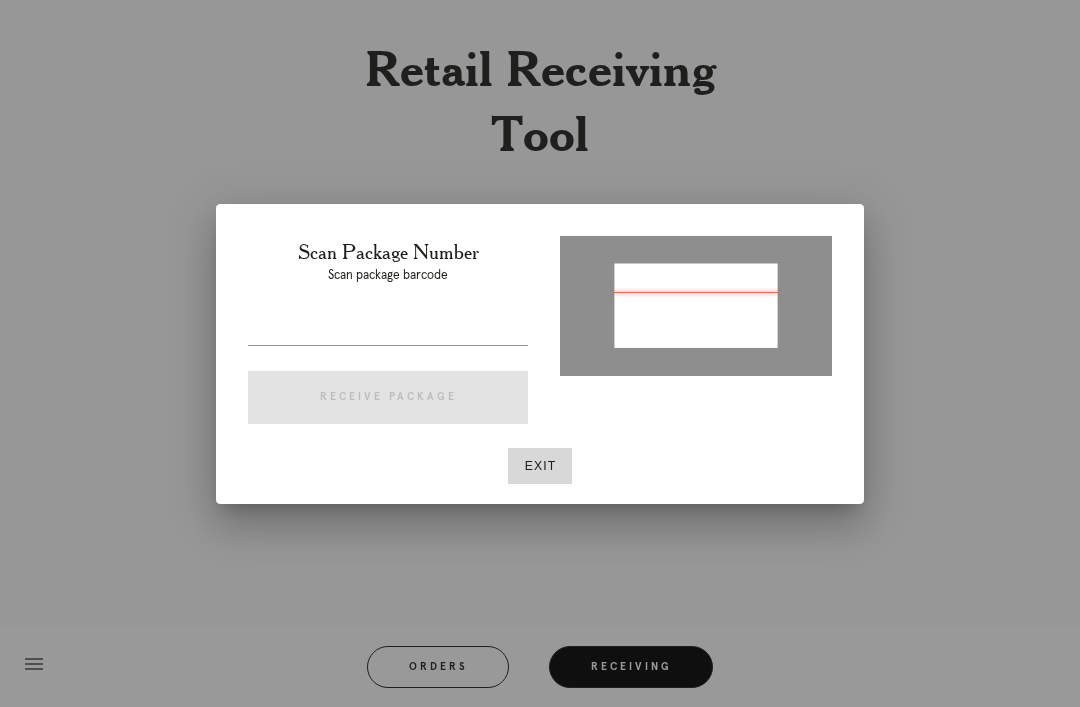 type on "P233422361931313" 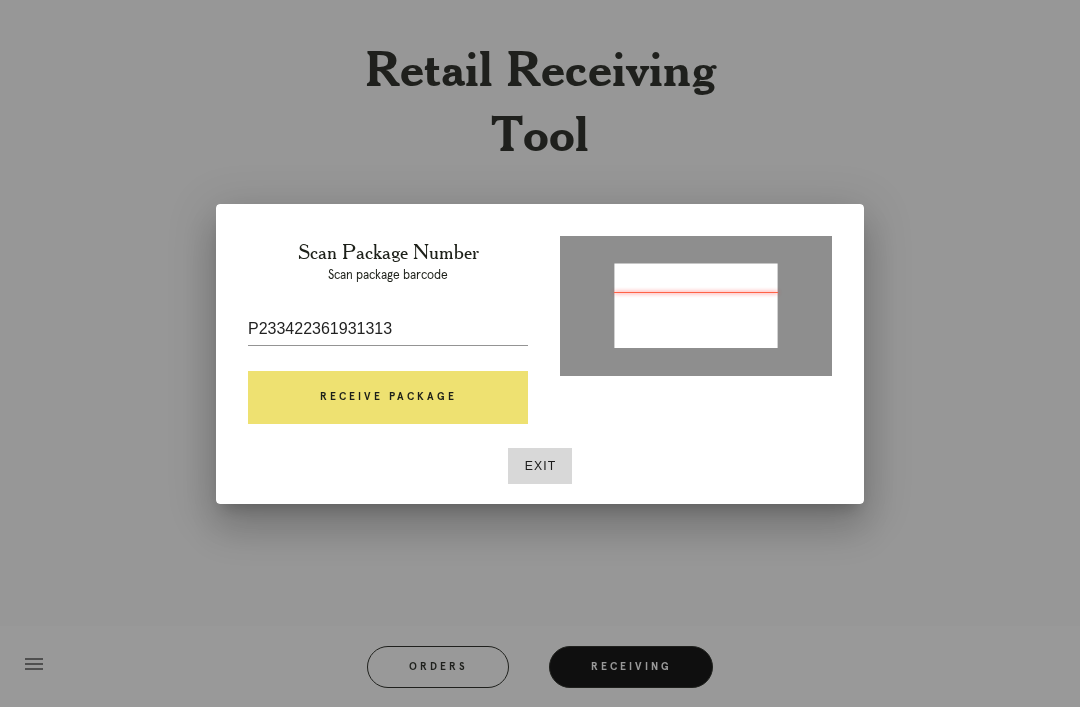 click on "Receive Package" at bounding box center [388, 398] 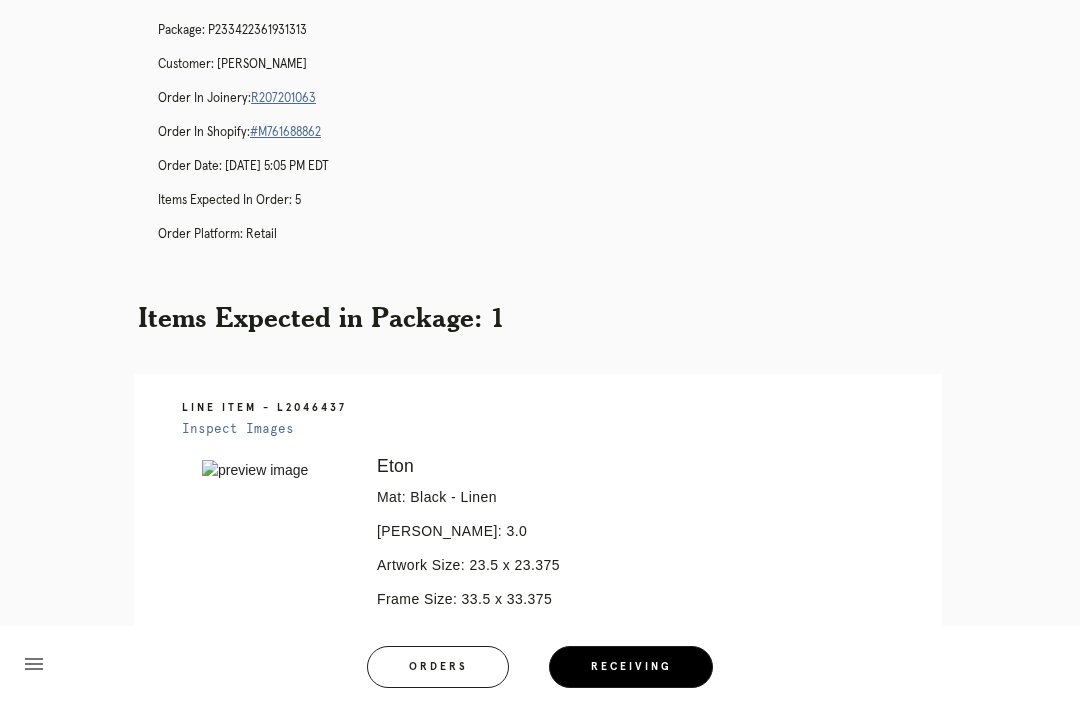 scroll, scrollTop: 110, scrollLeft: 0, axis: vertical 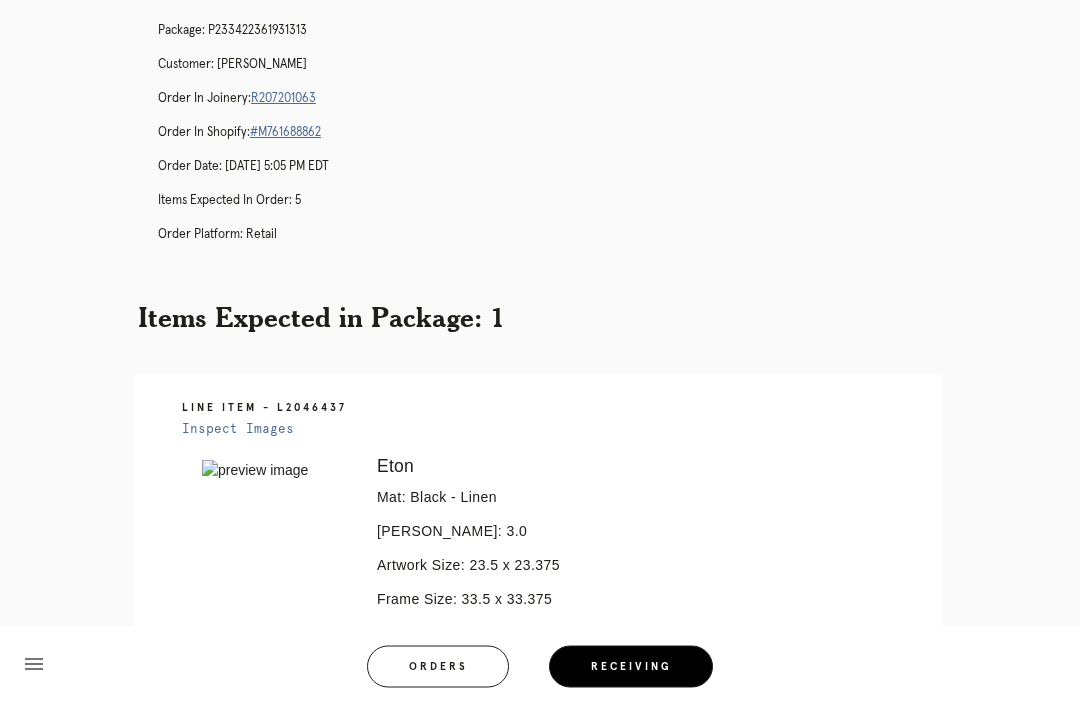 click on "R207201063" at bounding box center [283, 99] 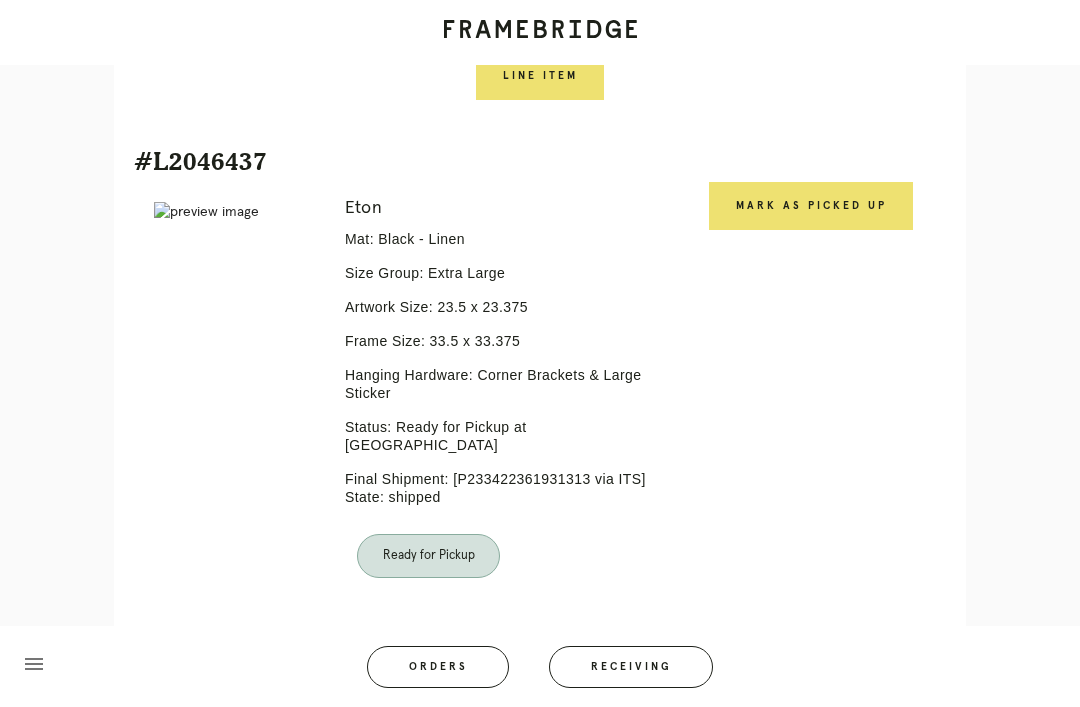 scroll, scrollTop: 2566, scrollLeft: 0, axis: vertical 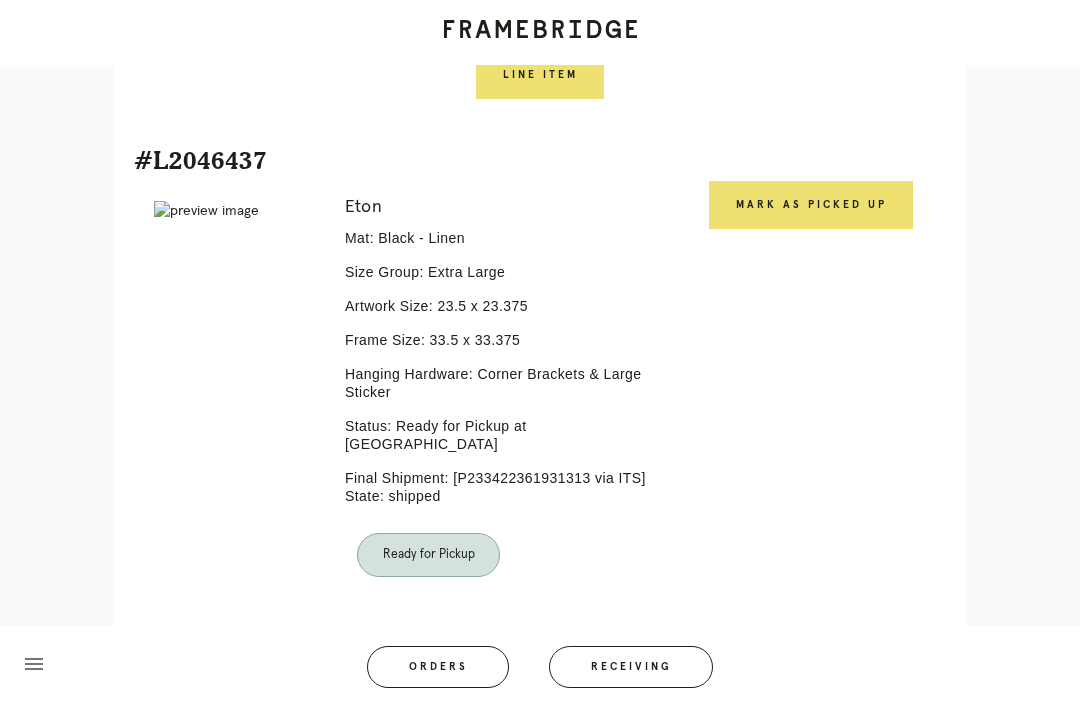 click on "Mark as Picked Up" at bounding box center (811, 205) 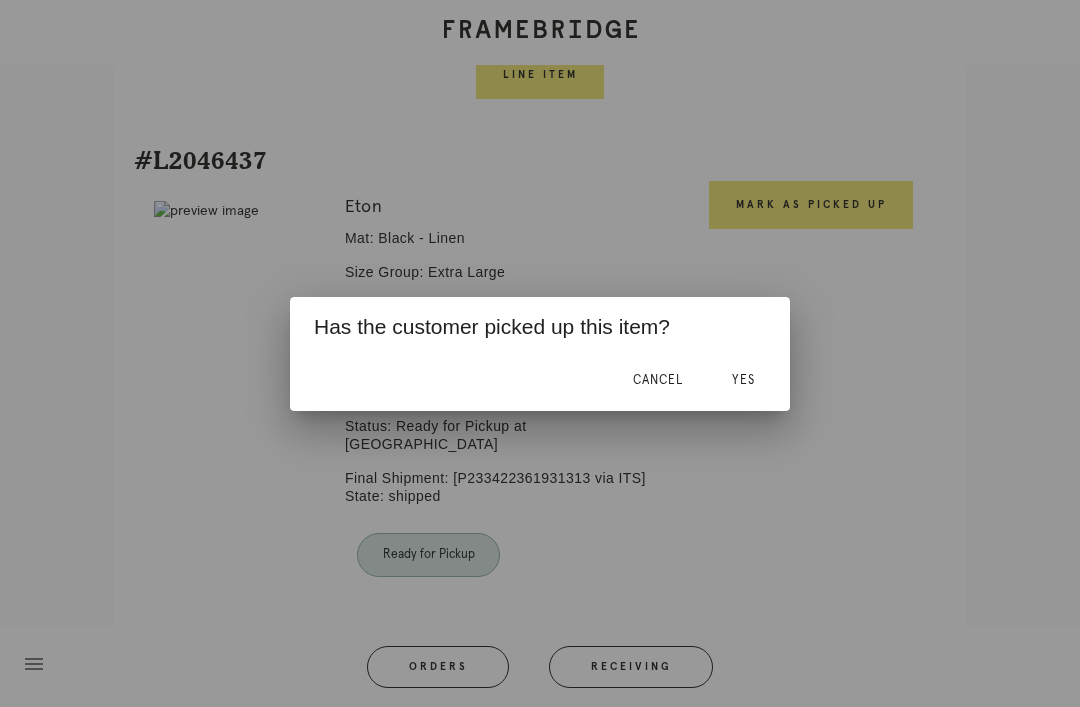 click on "Yes" at bounding box center [743, 381] 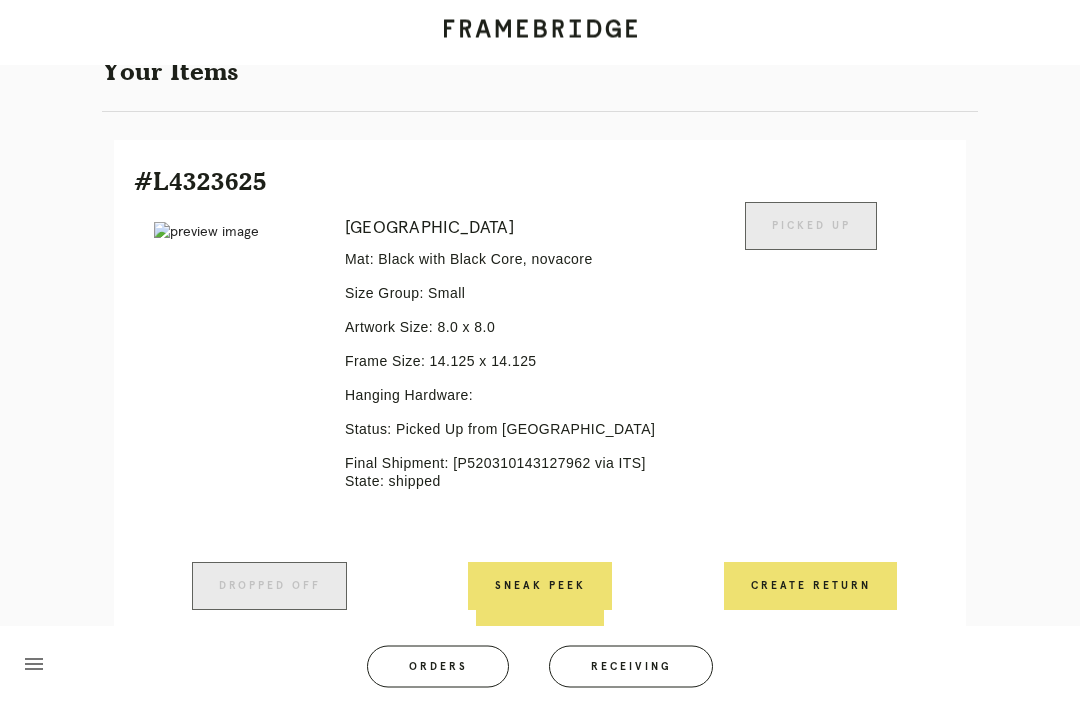 scroll, scrollTop: 0, scrollLeft: 0, axis: both 